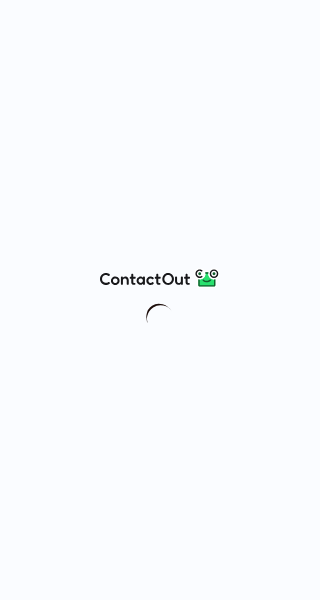 scroll, scrollTop: 0, scrollLeft: 0, axis: both 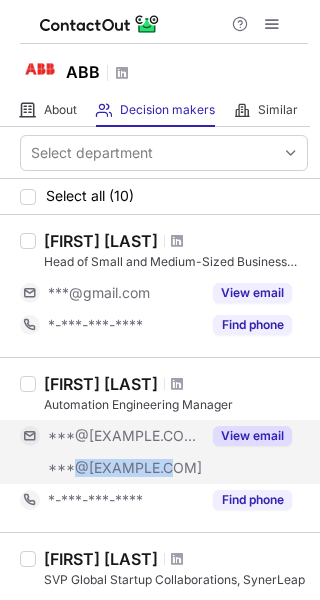 drag, startPoint x: 157, startPoint y: 473, endPoint x: 71, endPoint y: 474, distance: 86.00581 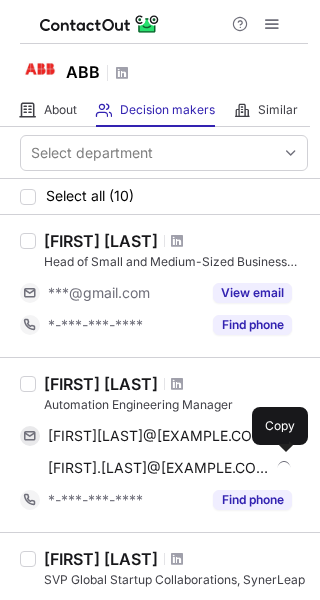 copy on "@in.abb.com" 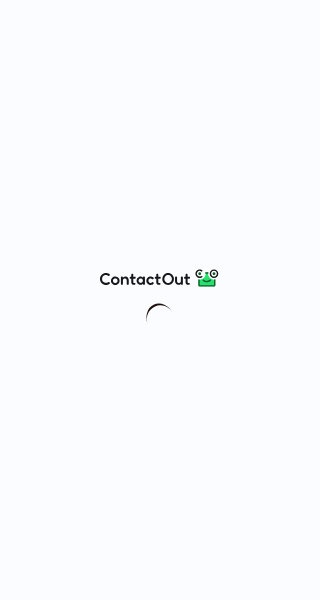 scroll, scrollTop: 0, scrollLeft: 0, axis: both 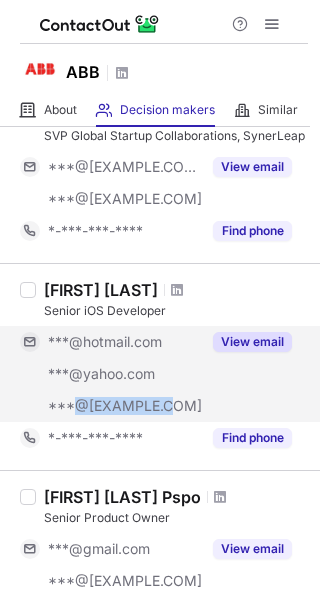 drag, startPoint x: 158, startPoint y: 407, endPoint x: 72, endPoint y: 407, distance: 86 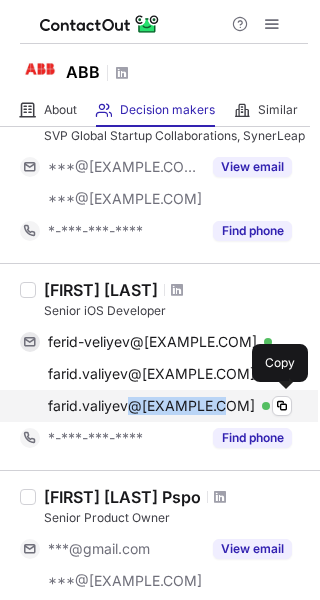 drag, startPoint x: 215, startPoint y: 407, endPoint x: 127, endPoint y: 408, distance: 88.005684 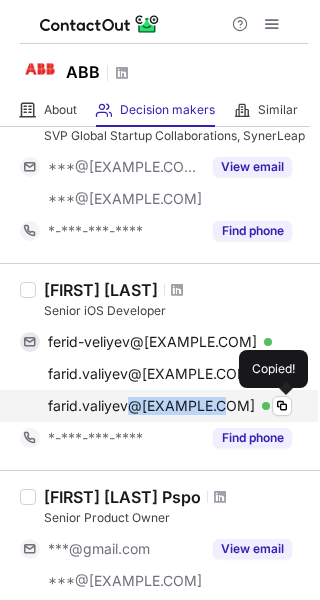 copy on "@in.abb.com" 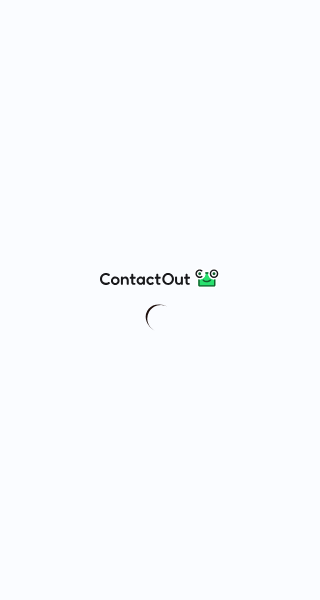 scroll, scrollTop: 0, scrollLeft: 0, axis: both 